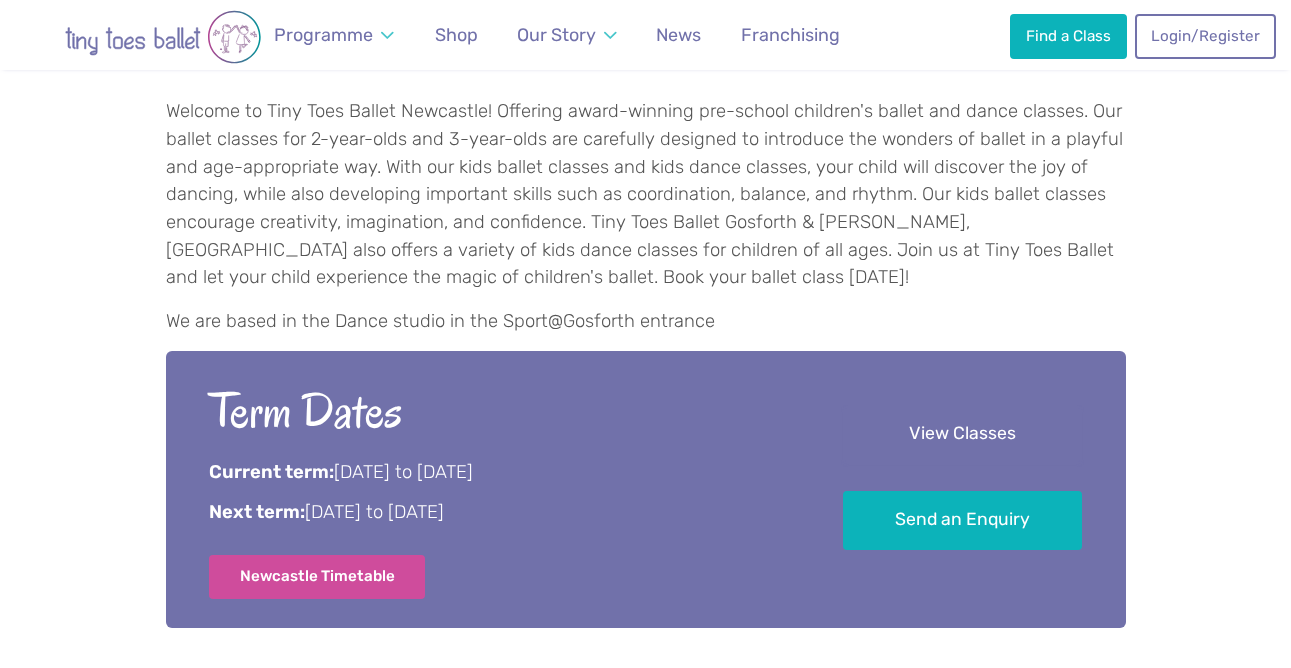 click on "View Classes" at bounding box center [962, 435] 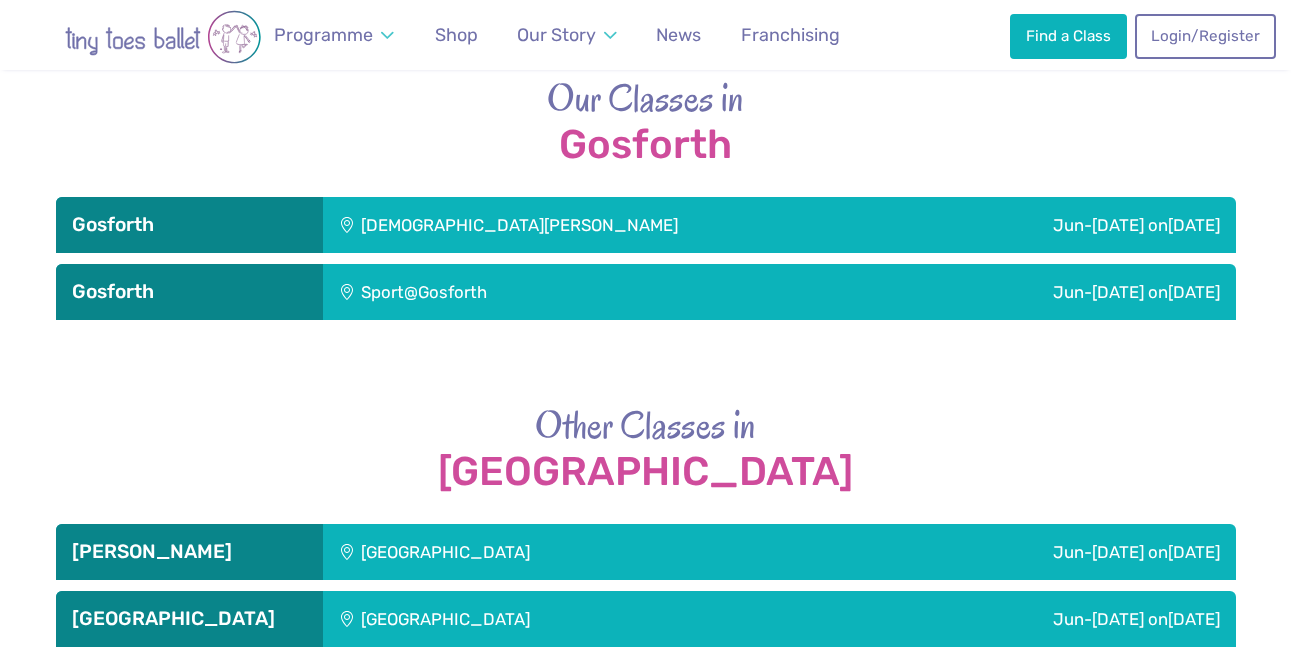 scroll, scrollTop: 2765, scrollLeft: 0, axis: vertical 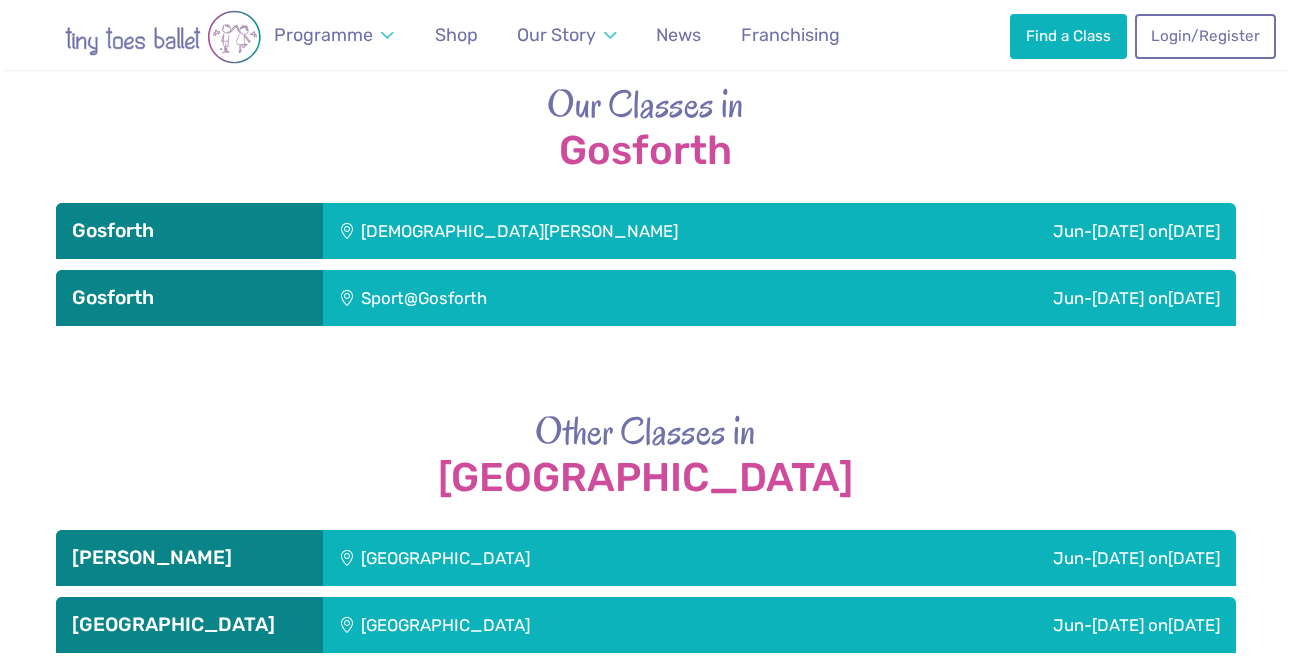 click on "Jun-Jul on  Saturday" at bounding box center [996, 298] 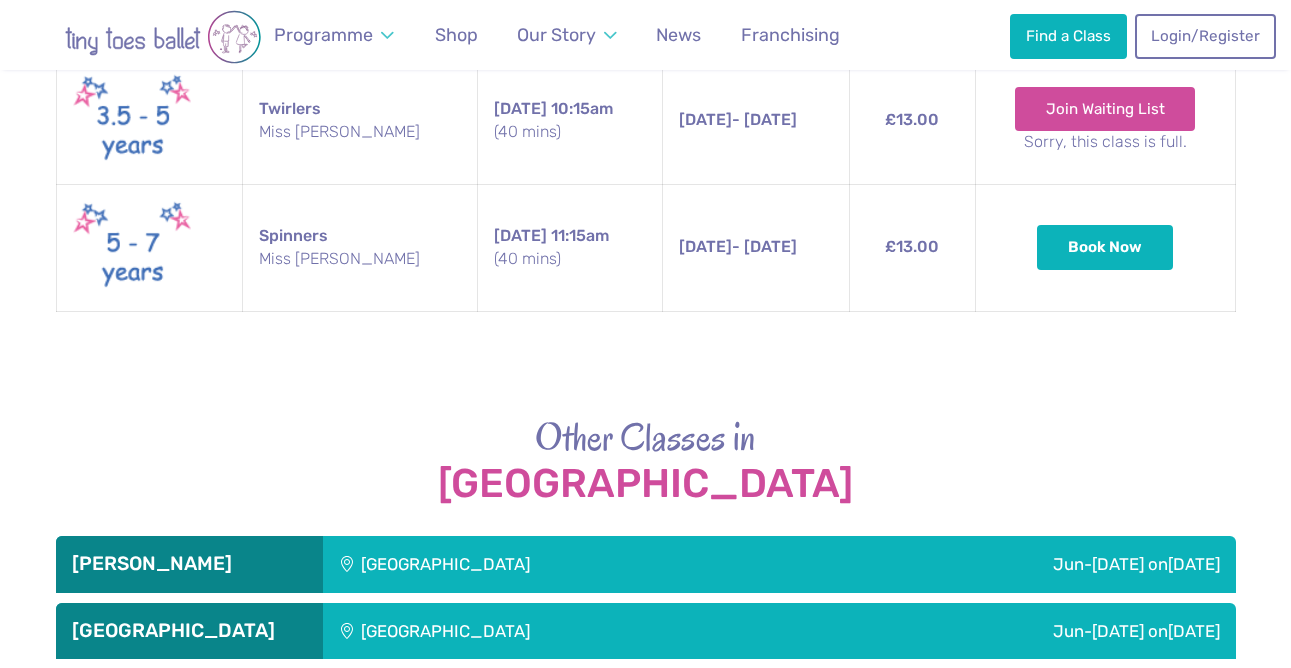 scroll, scrollTop: 3305, scrollLeft: 0, axis: vertical 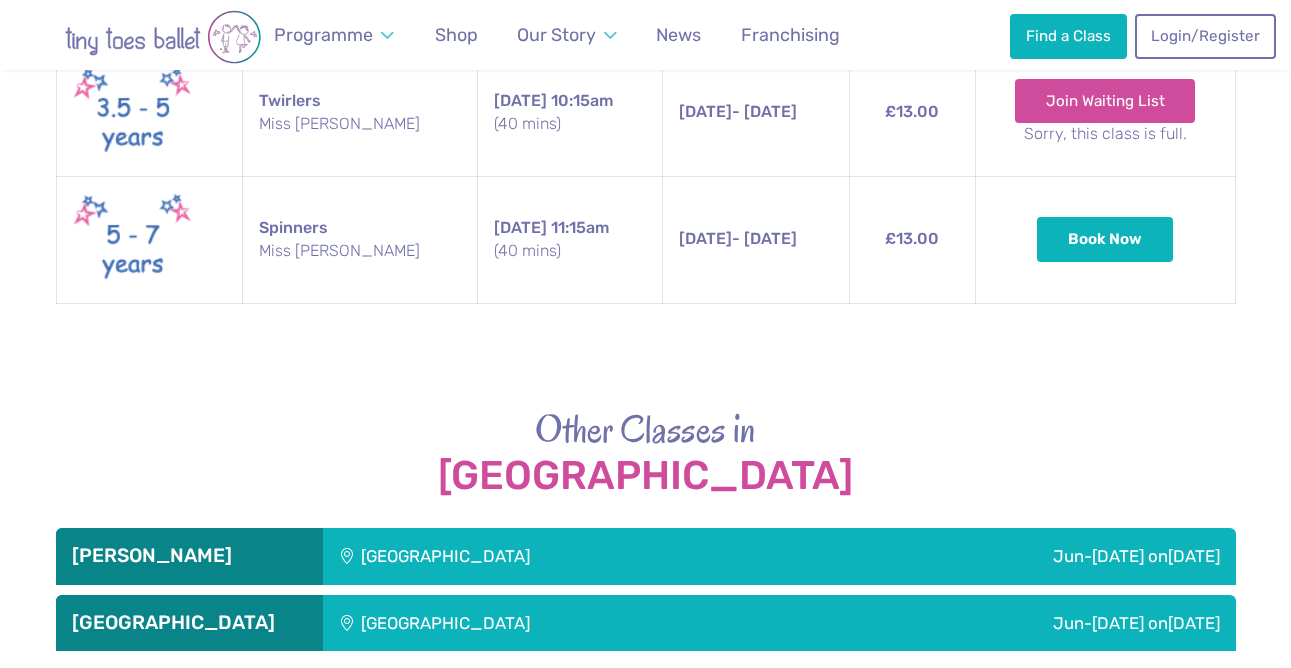 click on "Jun-Jul on  Saturday" at bounding box center (1021, 623) 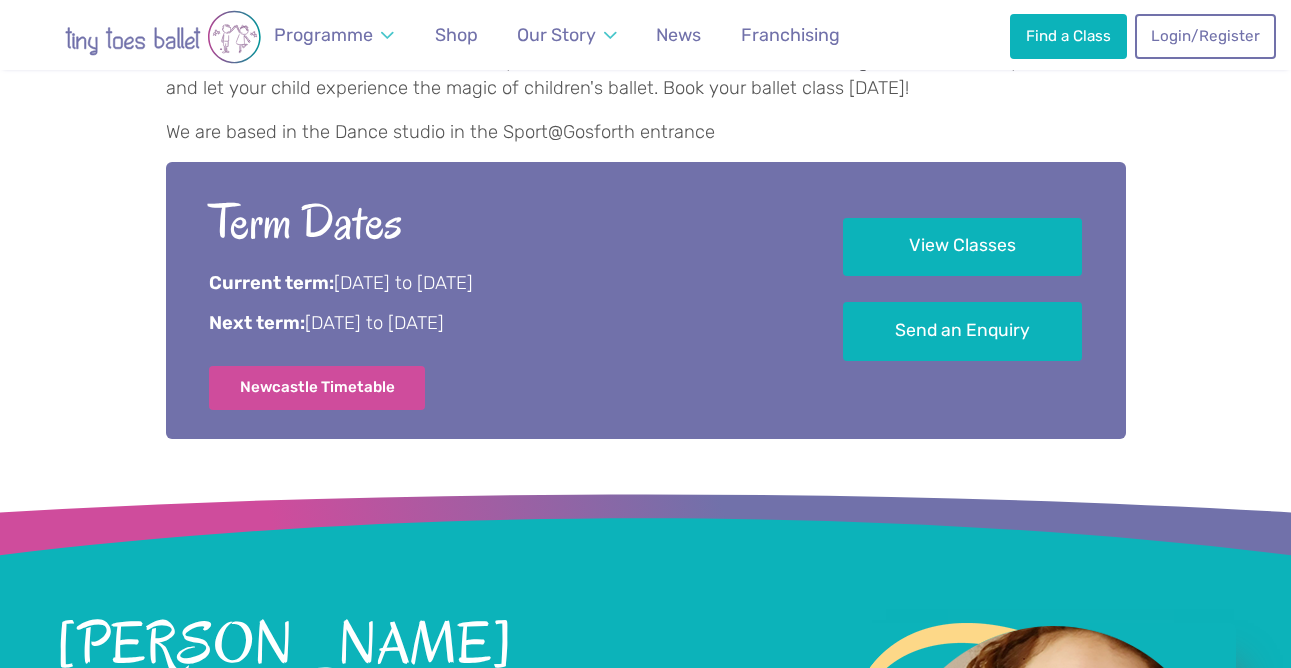 scroll, scrollTop: 969, scrollLeft: 0, axis: vertical 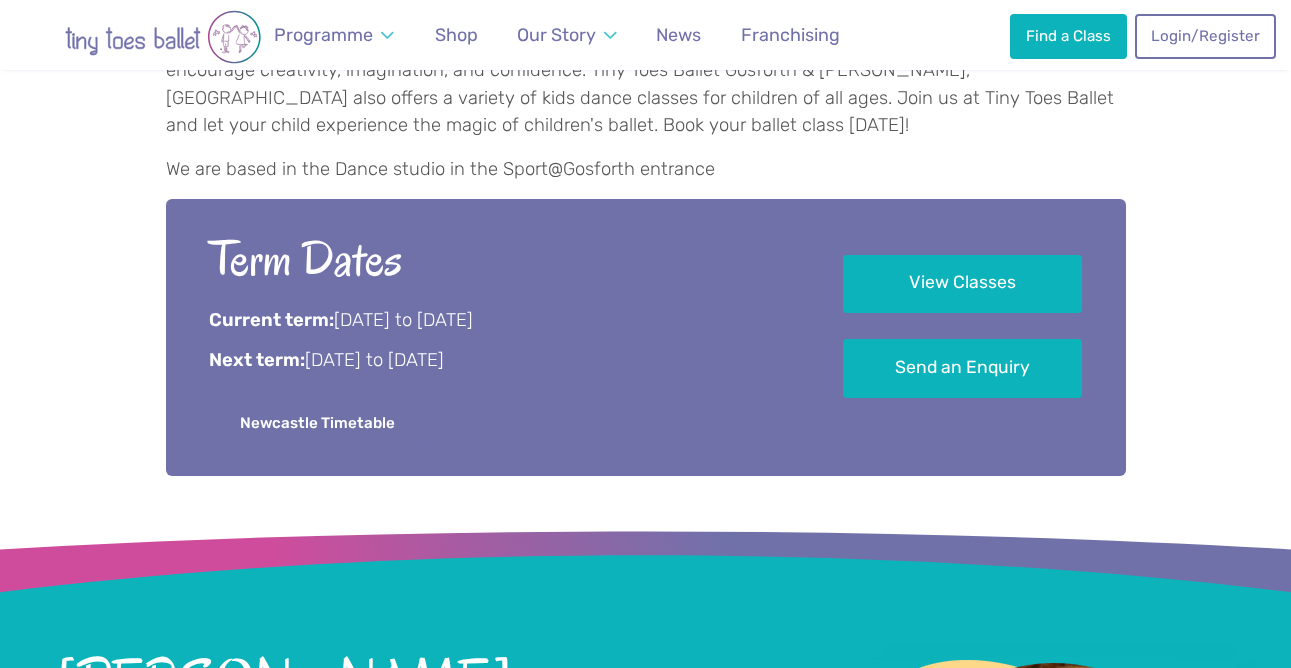 click on "Newcastle Timetable" at bounding box center [317, 424] 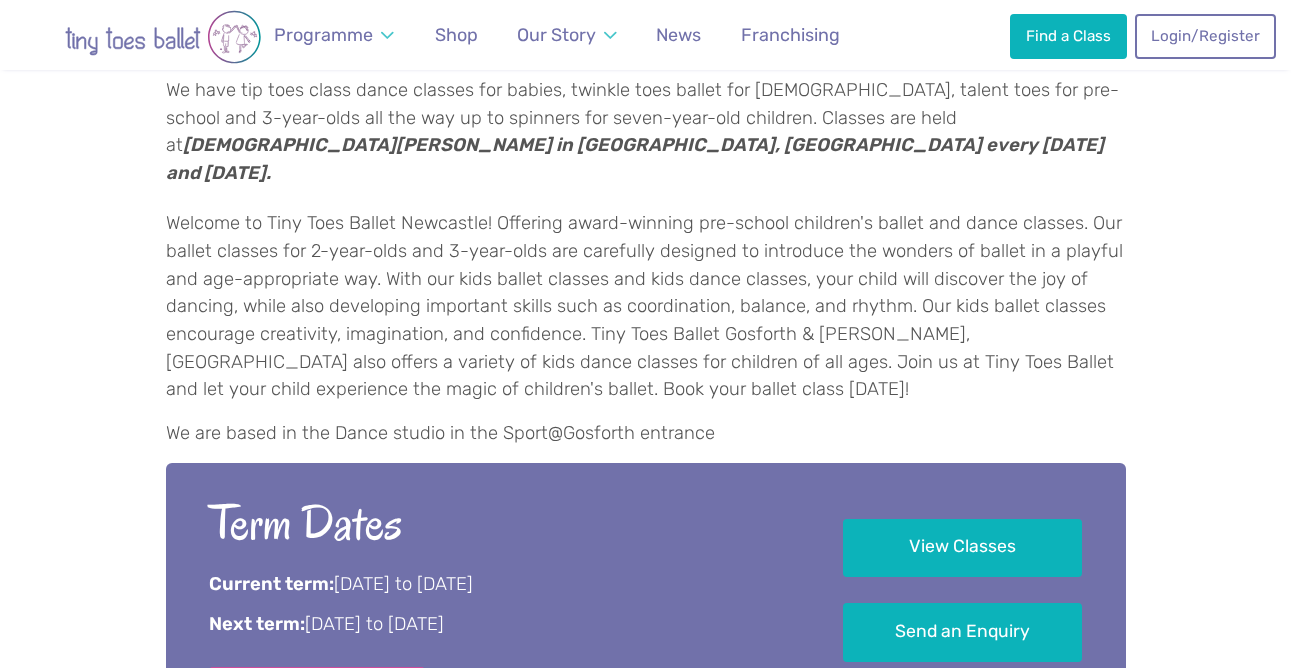 scroll, scrollTop: 700, scrollLeft: 0, axis: vertical 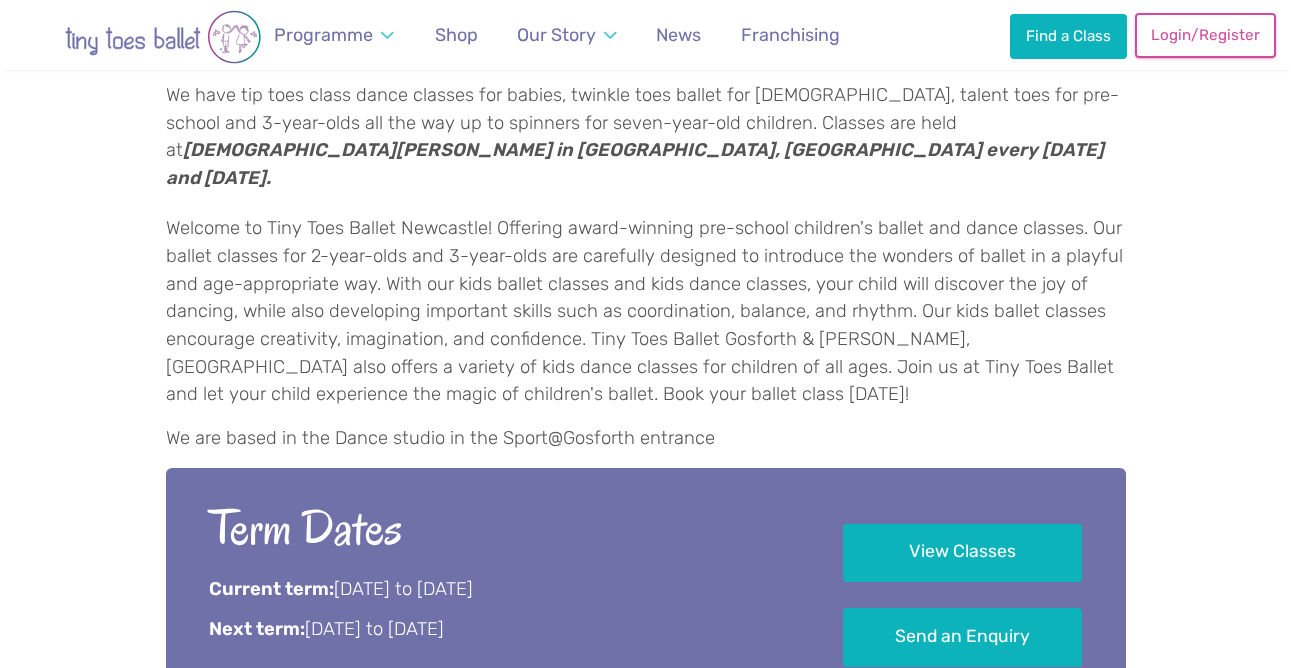 click on "Login/Register" at bounding box center [1205, 35] 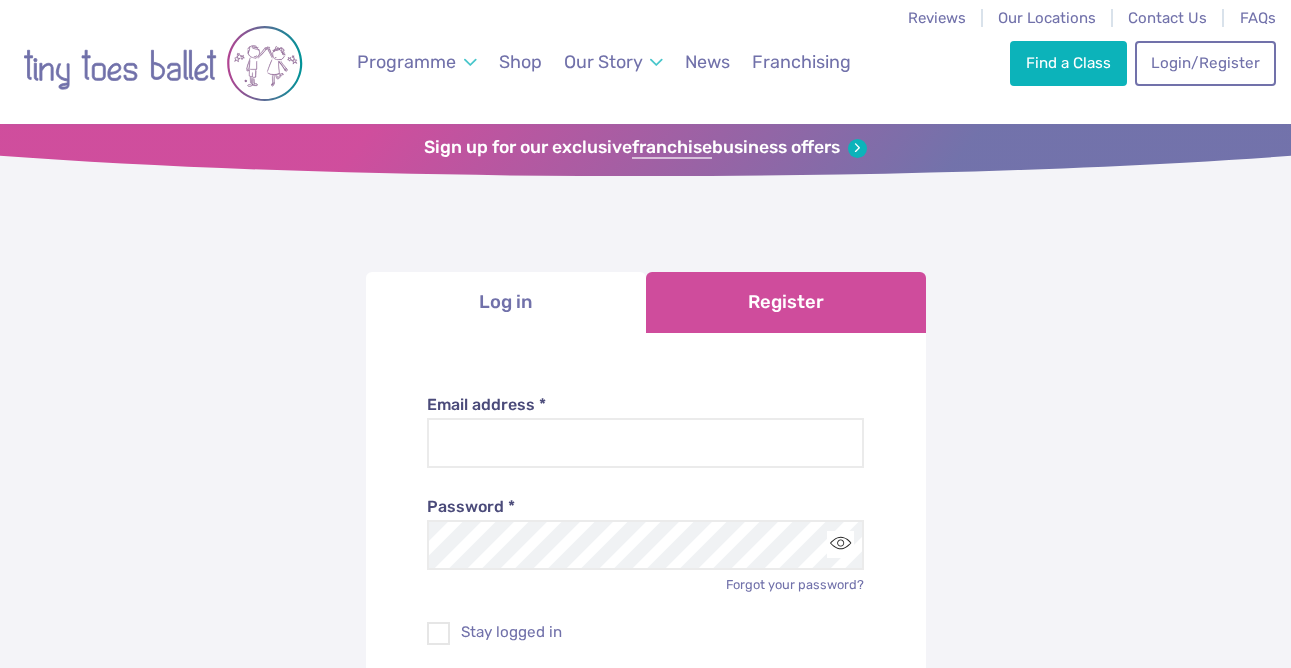 scroll, scrollTop: 0, scrollLeft: 0, axis: both 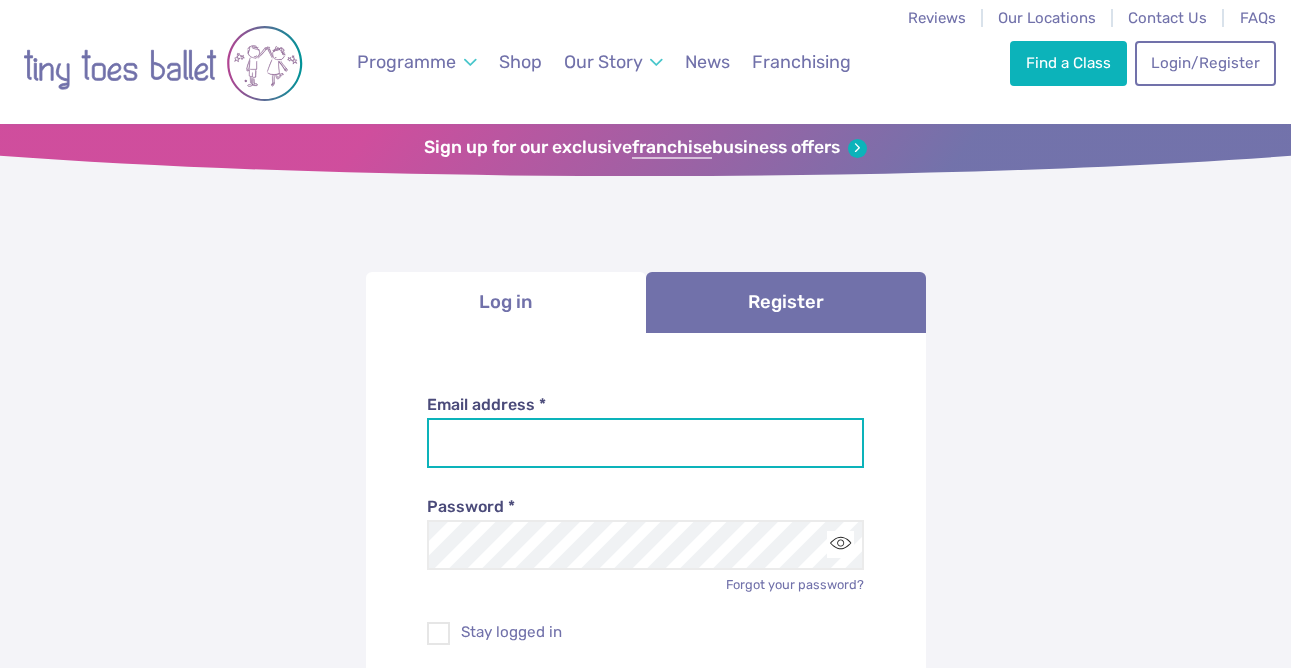 click on "Email address *" at bounding box center (645, 443) 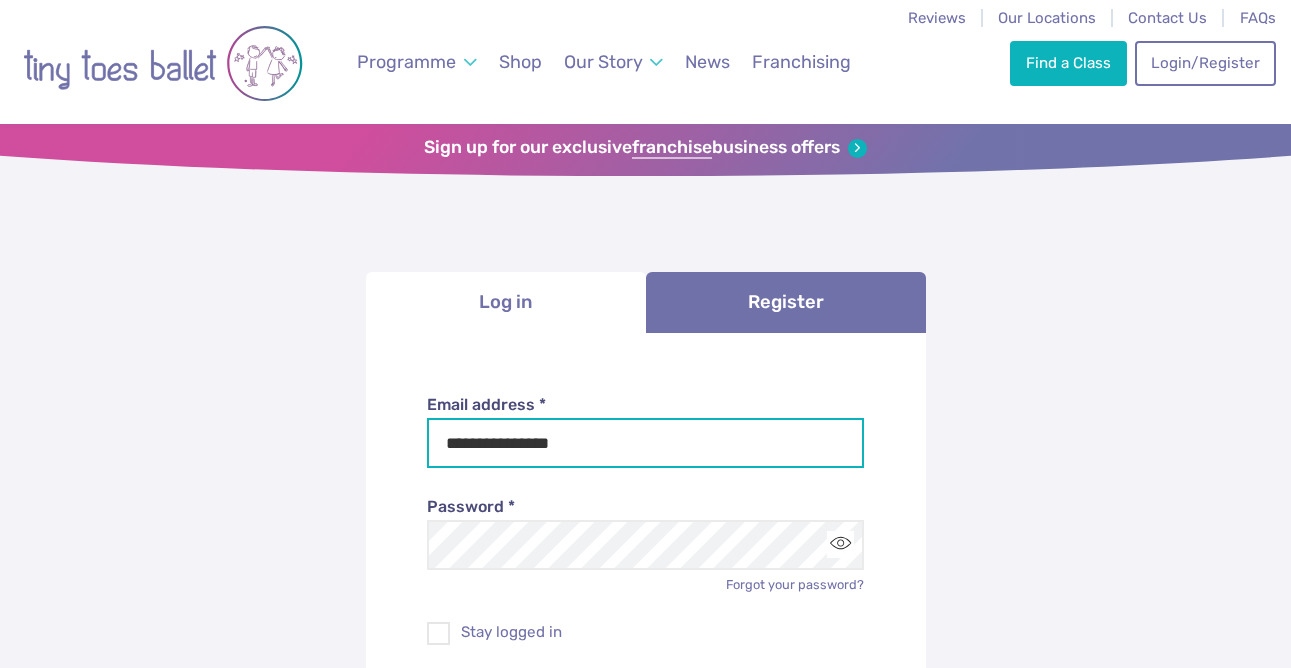 type on "**********" 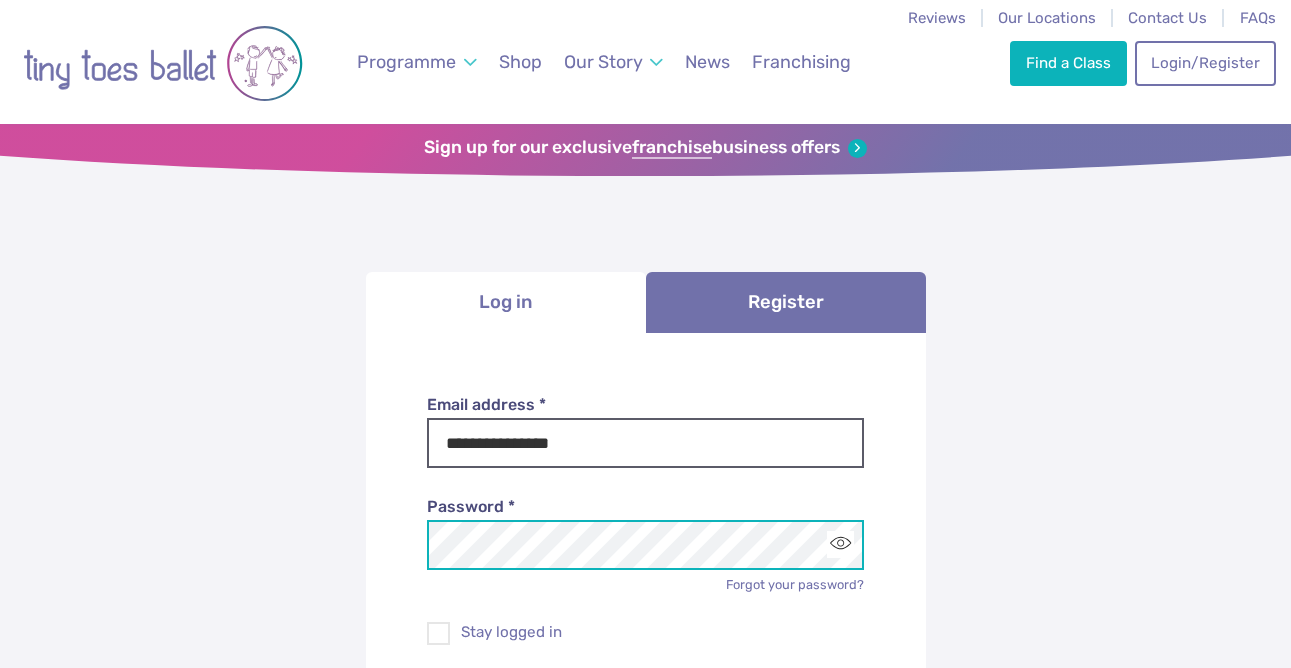 click on "Log in" at bounding box center (645, 701) 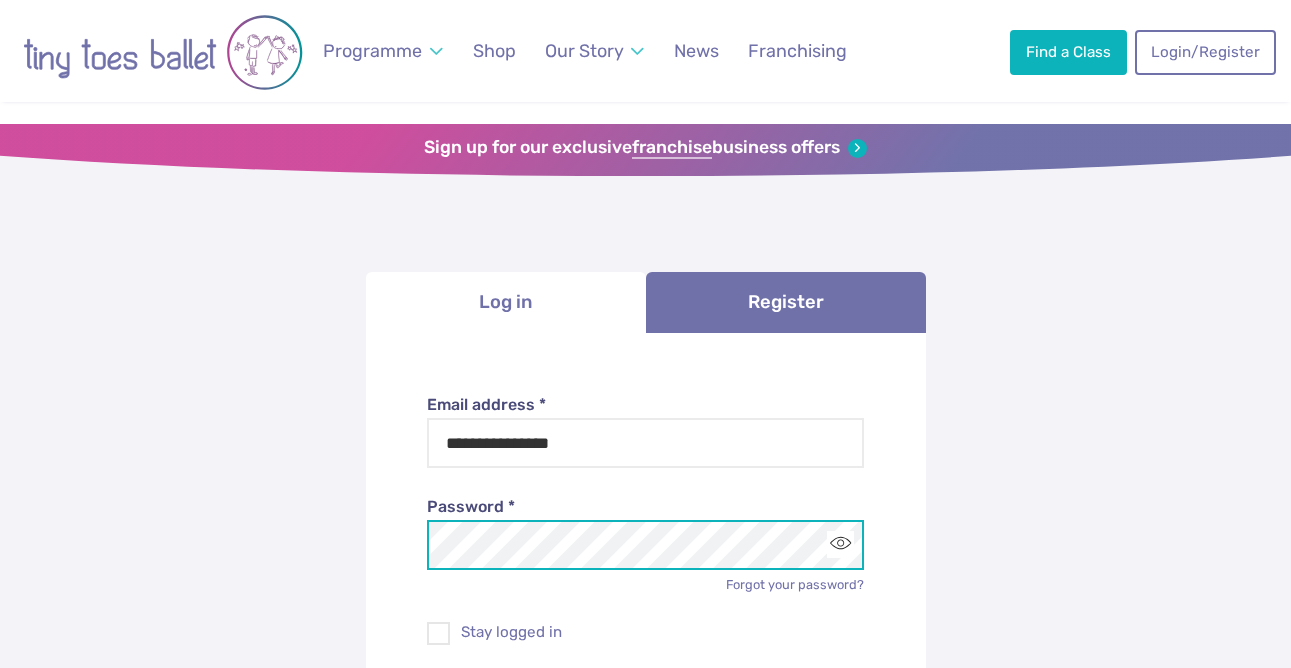 scroll, scrollTop: 51, scrollLeft: 0, axis: vertical 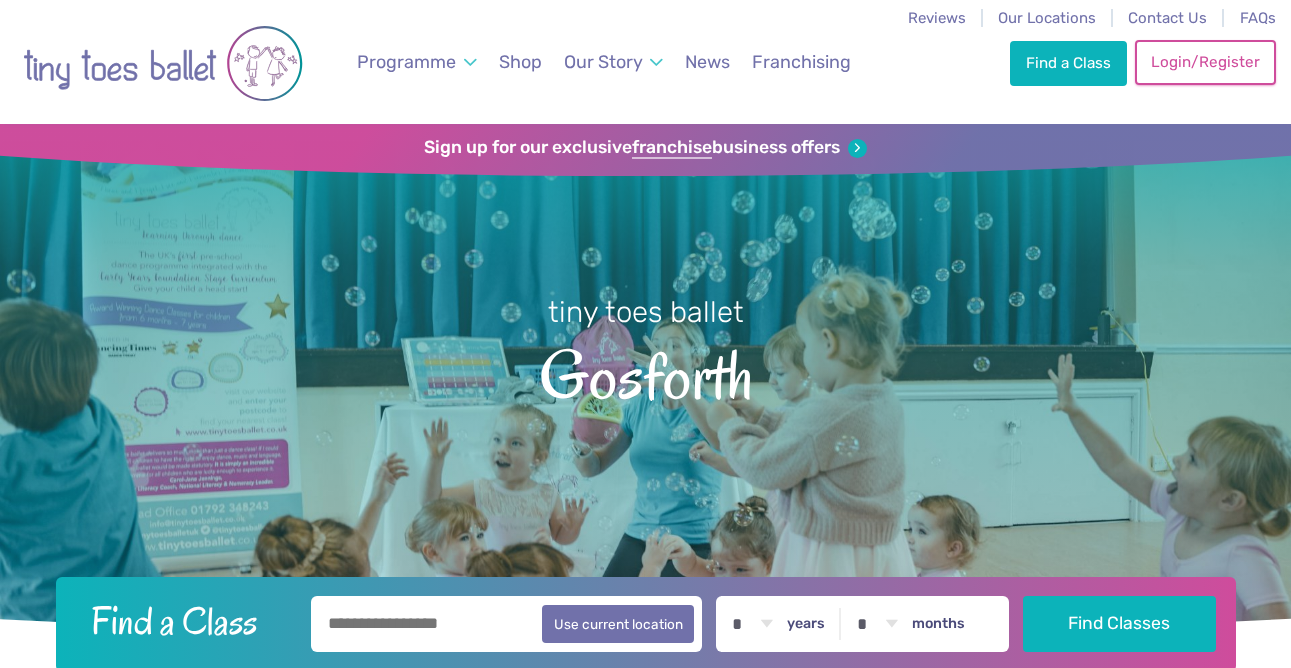click on "Login/Register" at bounding box center (1205, 62) 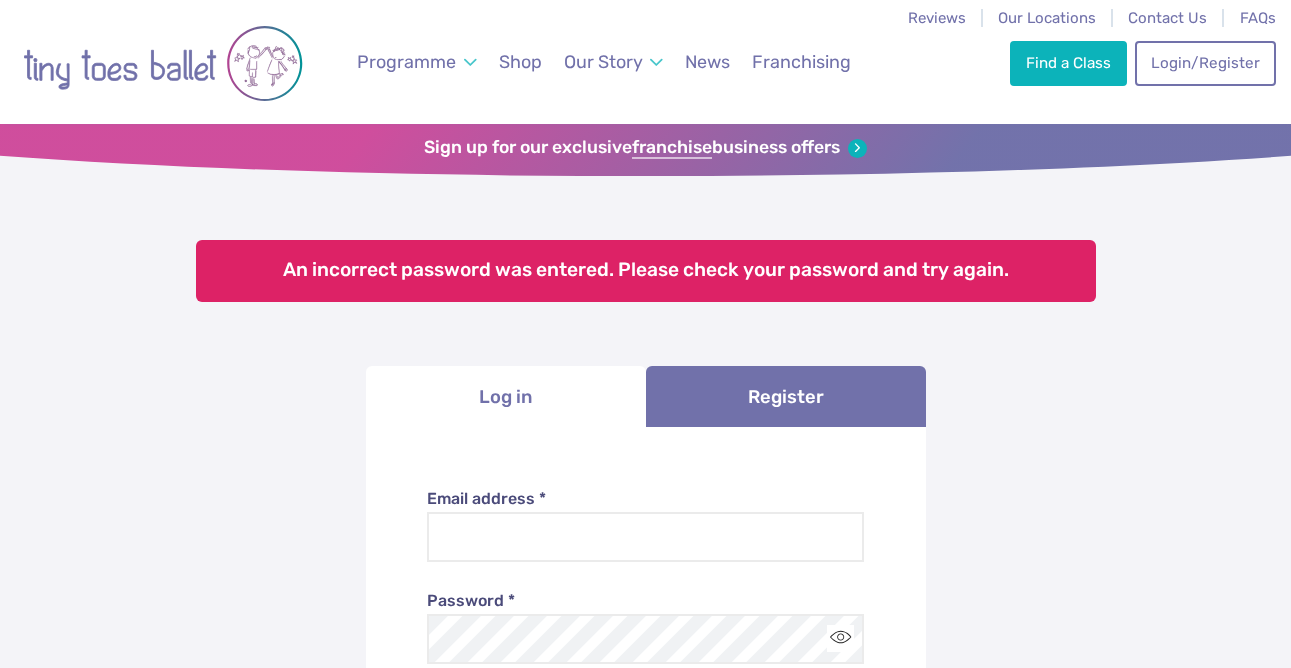 scroll, scrollTop: 0, scrollLeft: 0, axis: both 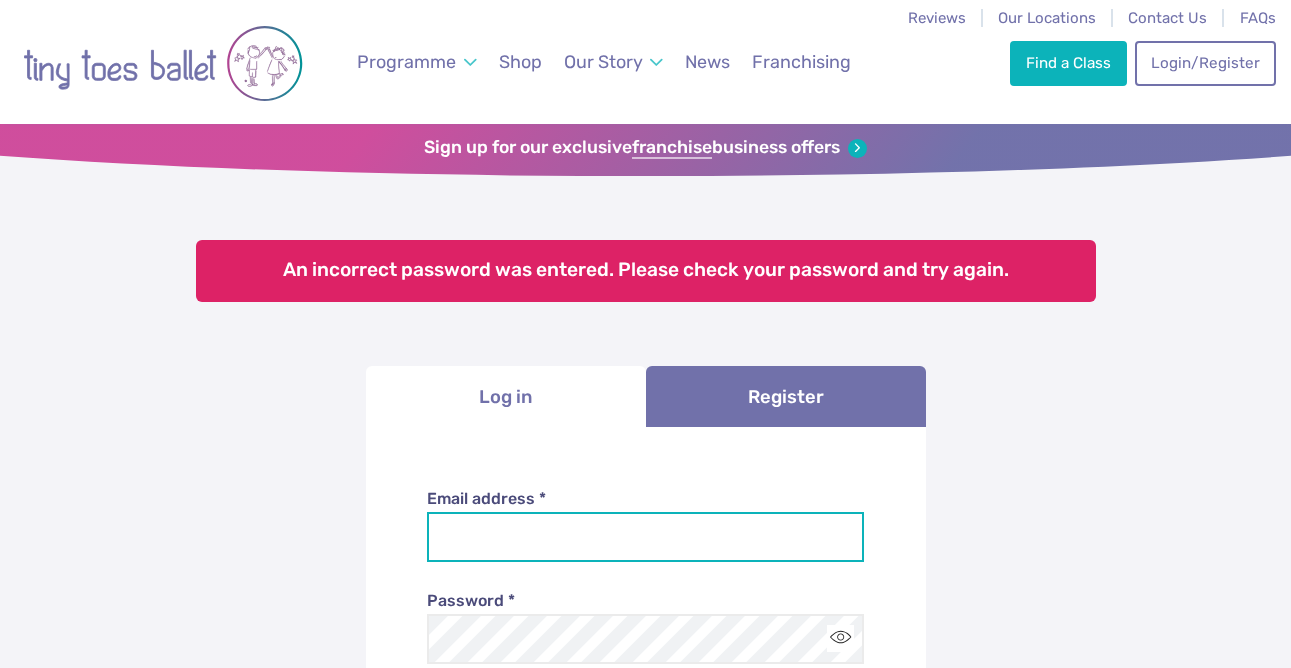 click on "Email address *" at bounding box center (645, 537) 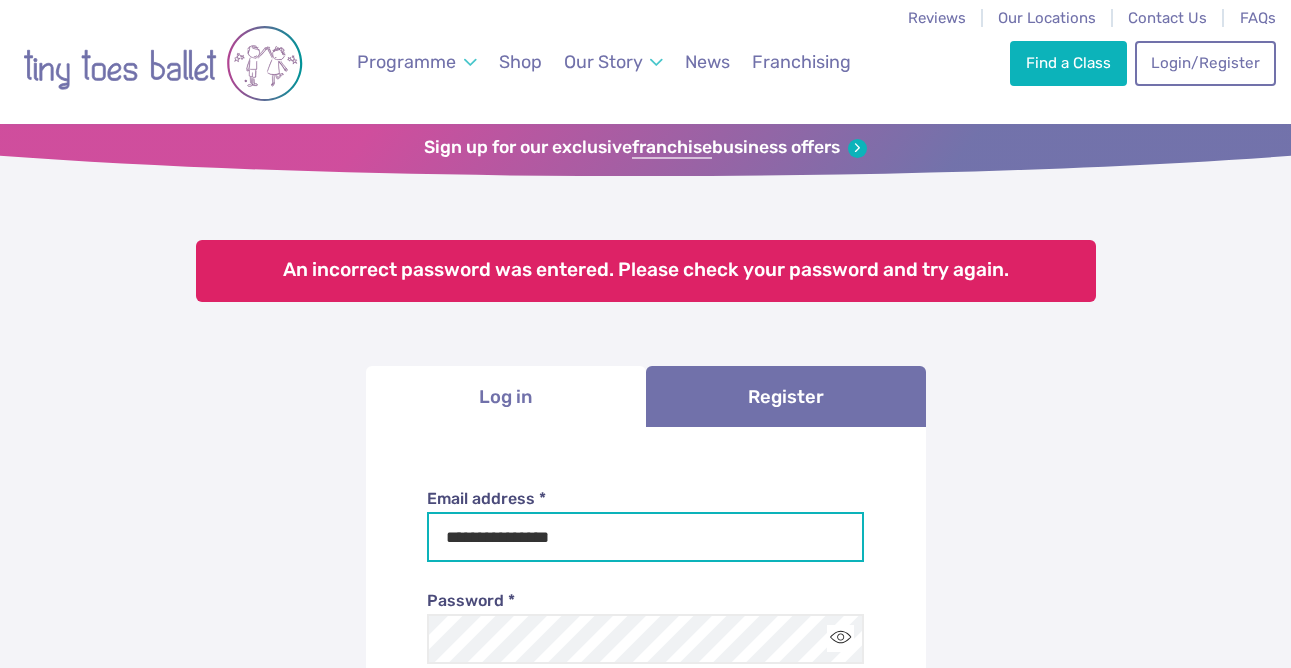 type on "**********" 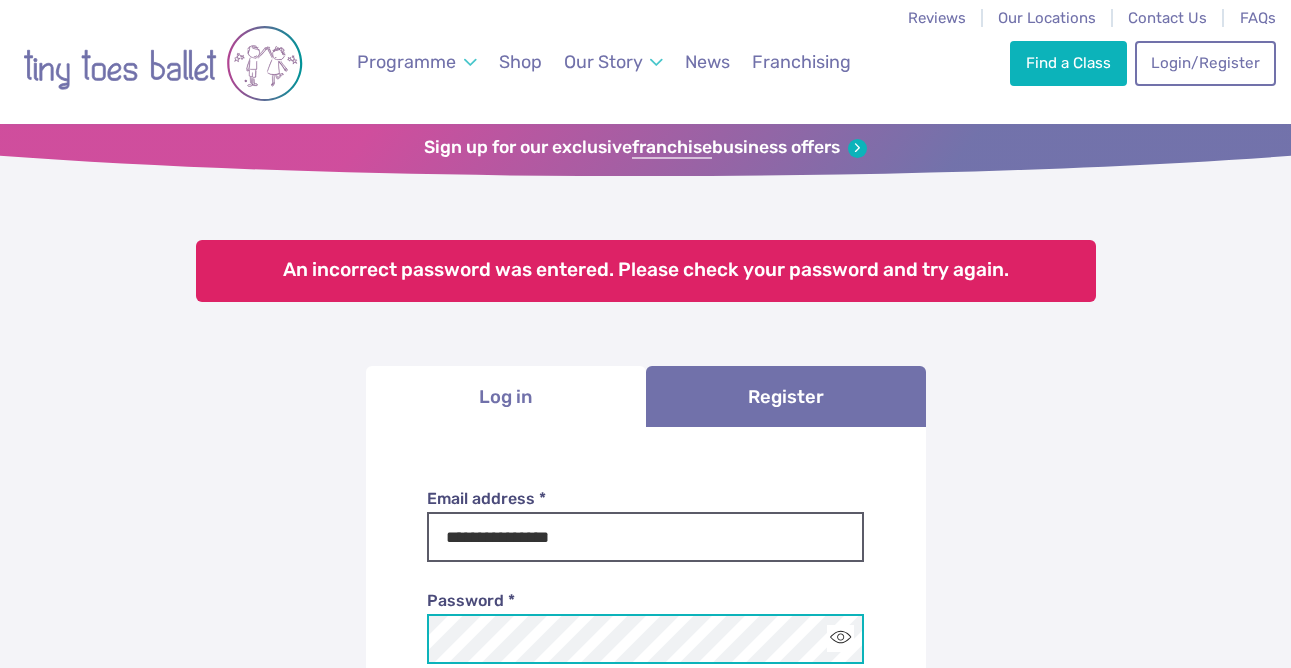 click on "Log in" at bounding box center (645, 796) 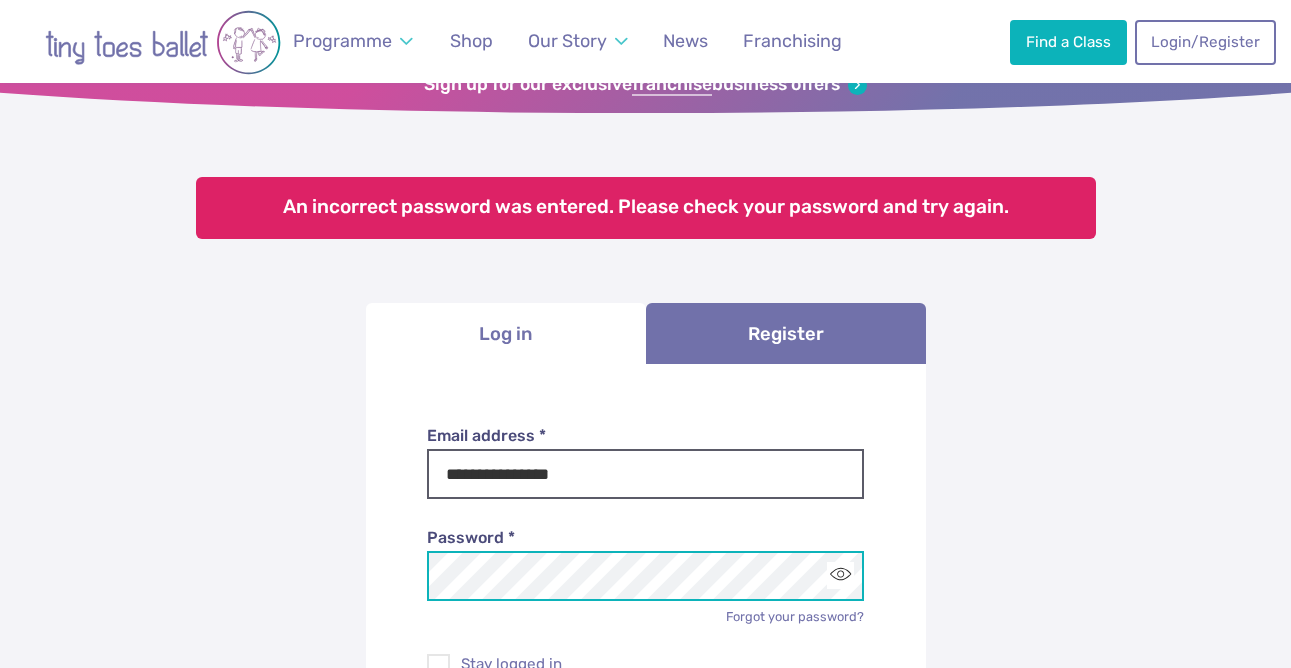 scroll, scrollTop: 102, scrollLeft: 0, axis: vertical 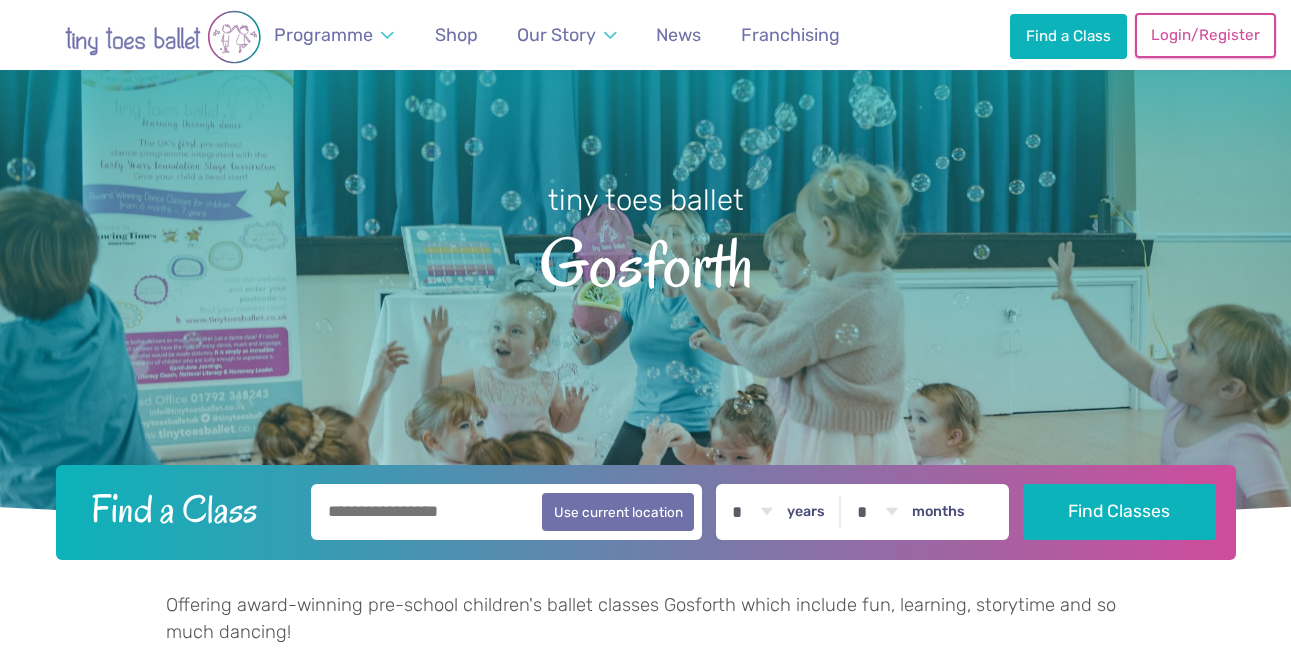 click on "Login/Register" at bounding box center (1205, 35) 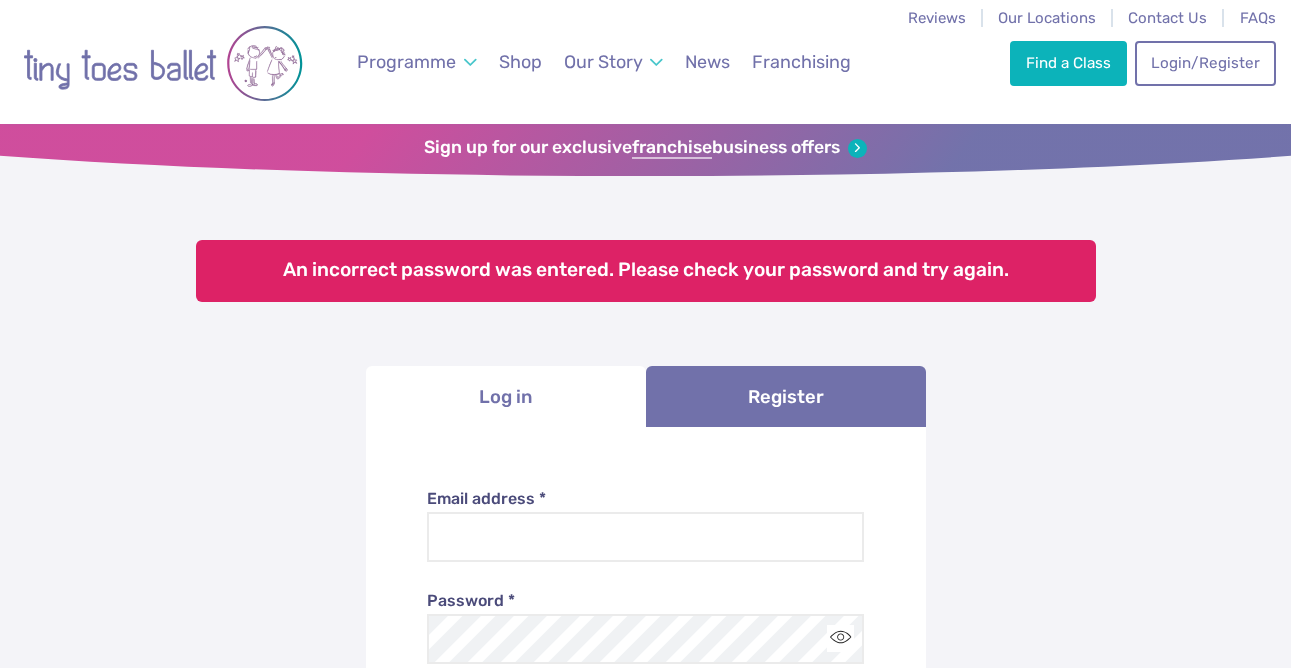 scroll, scrollTop: 0, scrollLeft: 0, axis: both 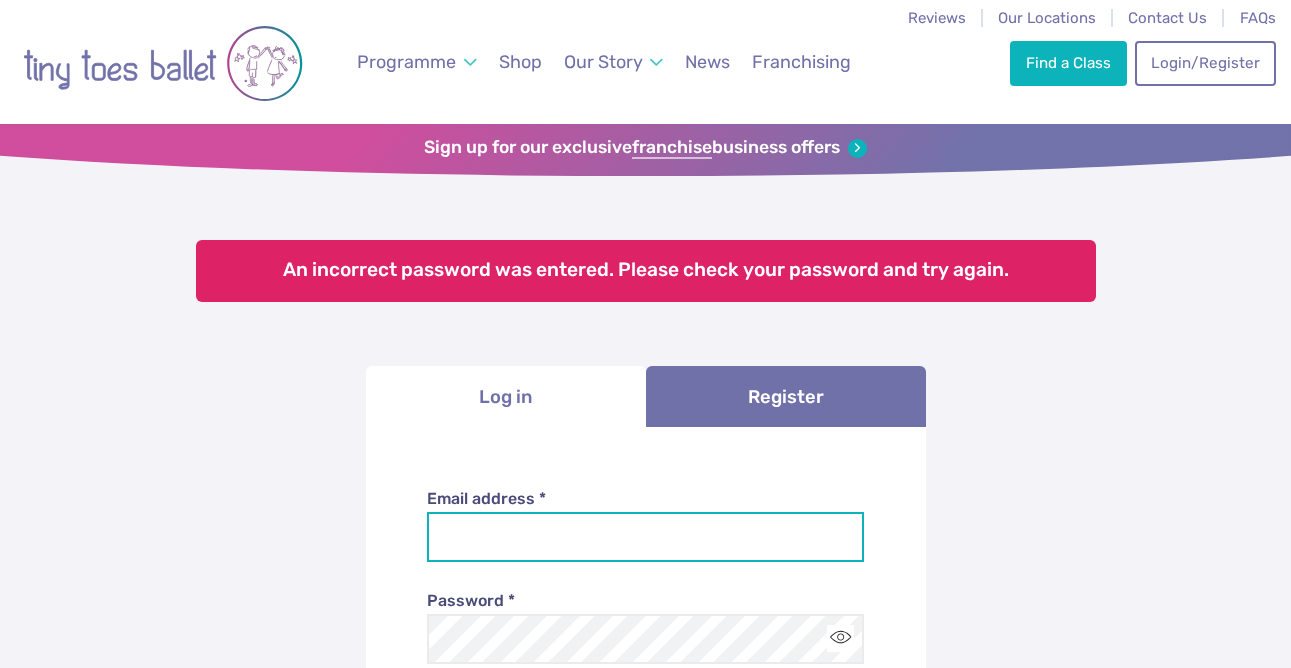 click on "Email address *" at bounding box center [645, 537] 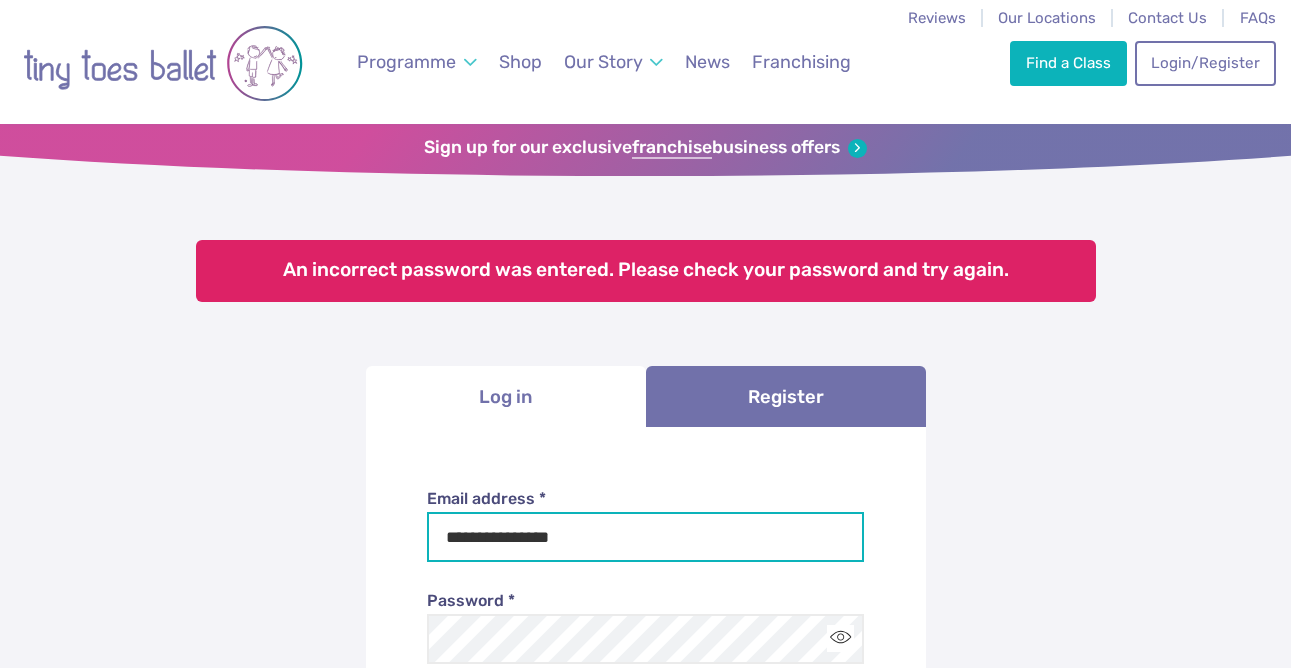 type on "**********" 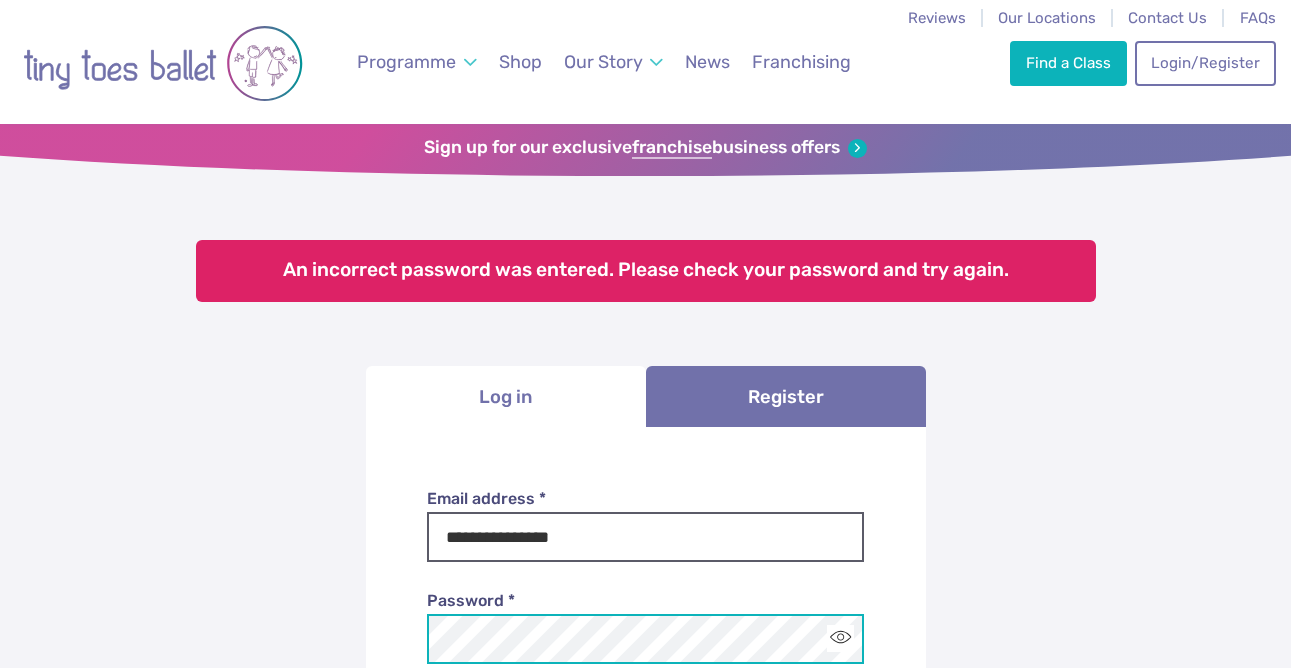 click on "Log in" at bounding box center [645, 796] 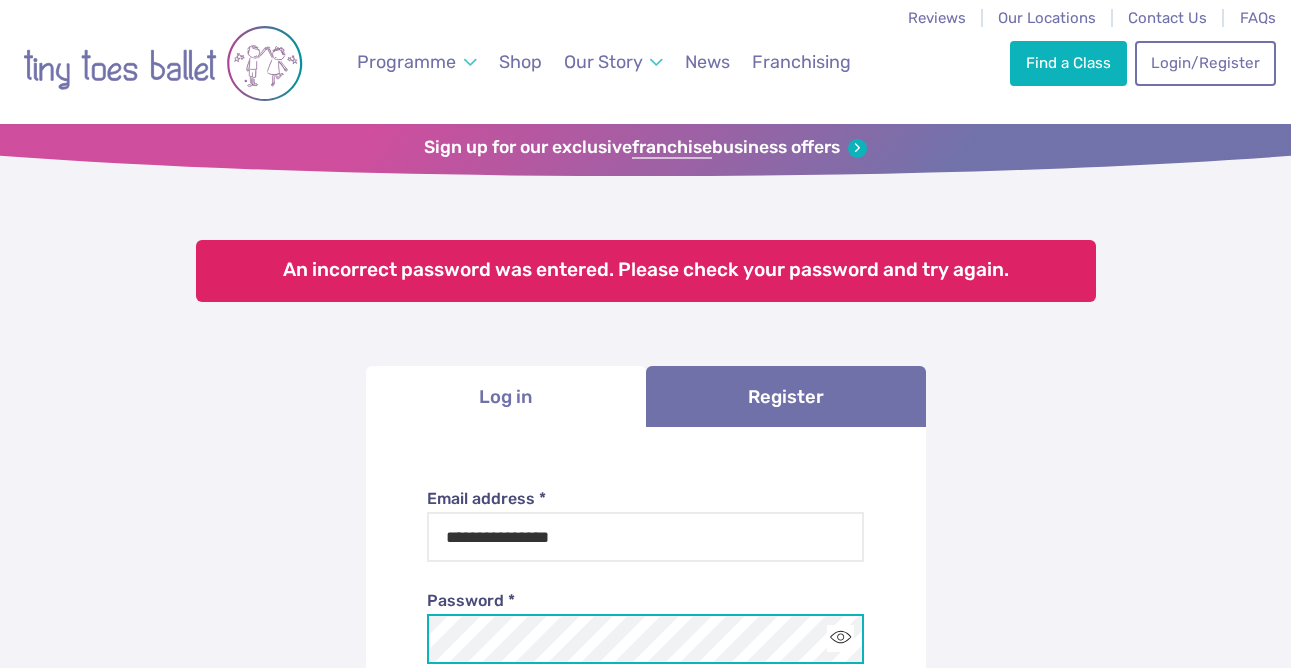 scroll, scrollTop: 5, scrollLeft: 0, axis: vertical 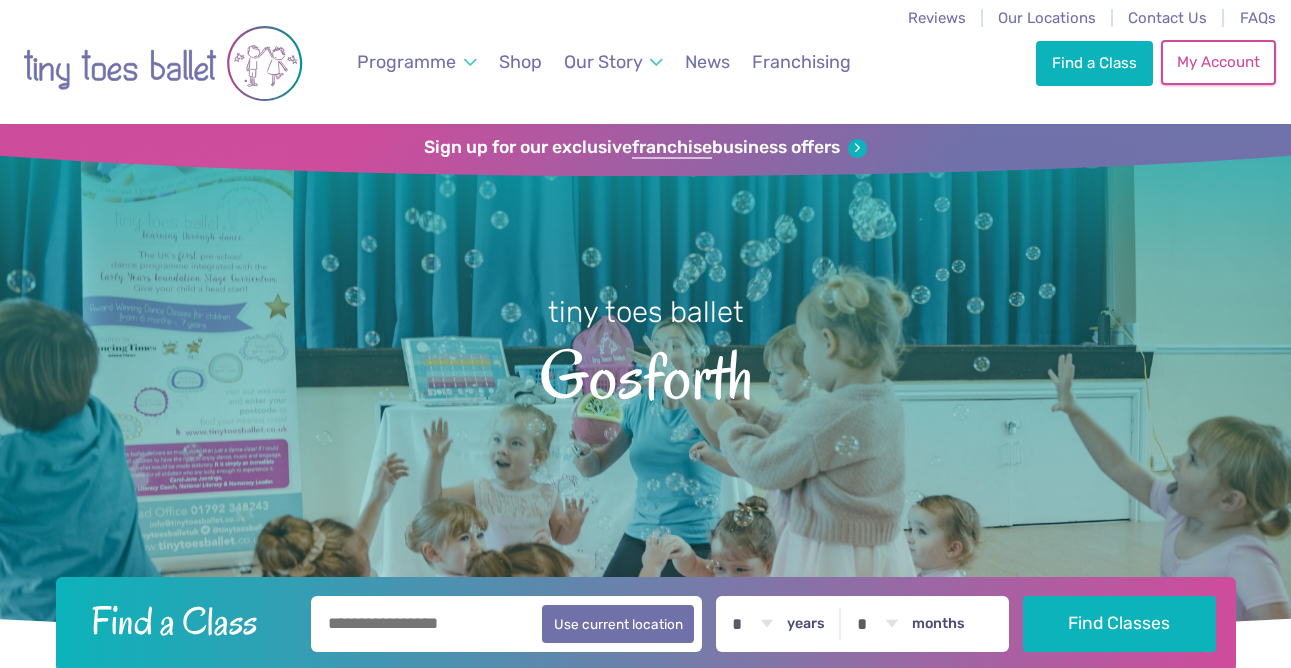 click on "My Account" at bounding box center [1218, 62] 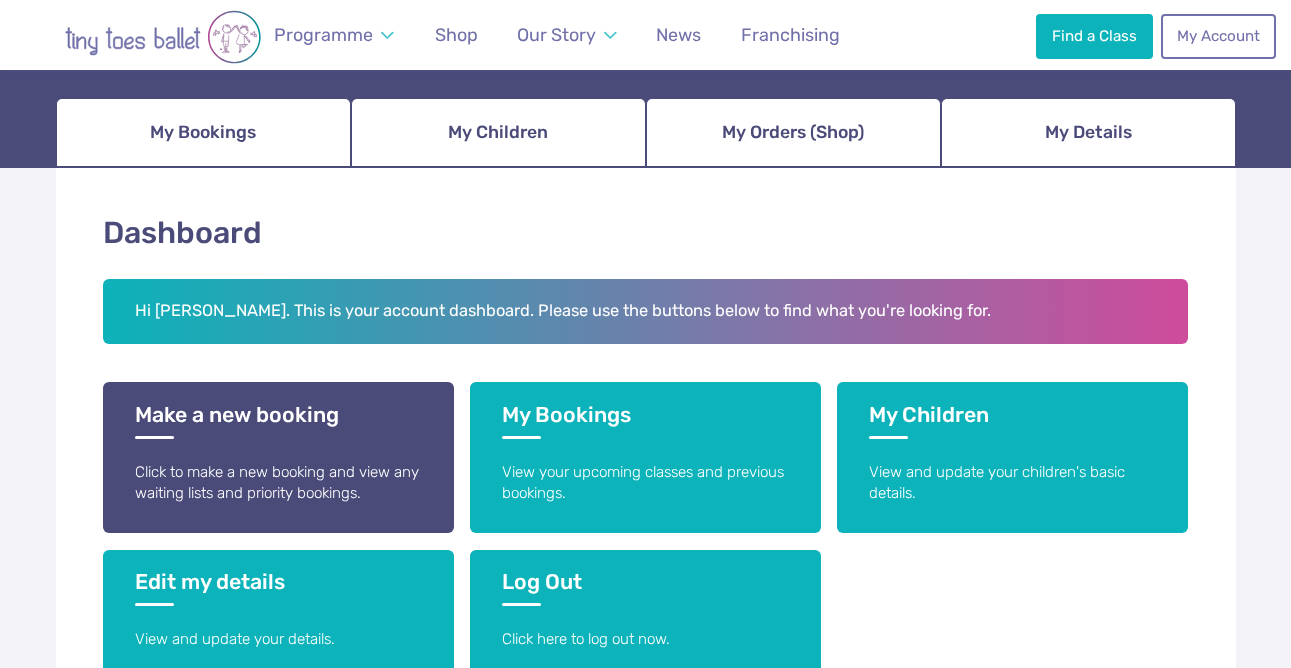scroll, scrollTop: 210, scrollLeft: 0, axis: vertical 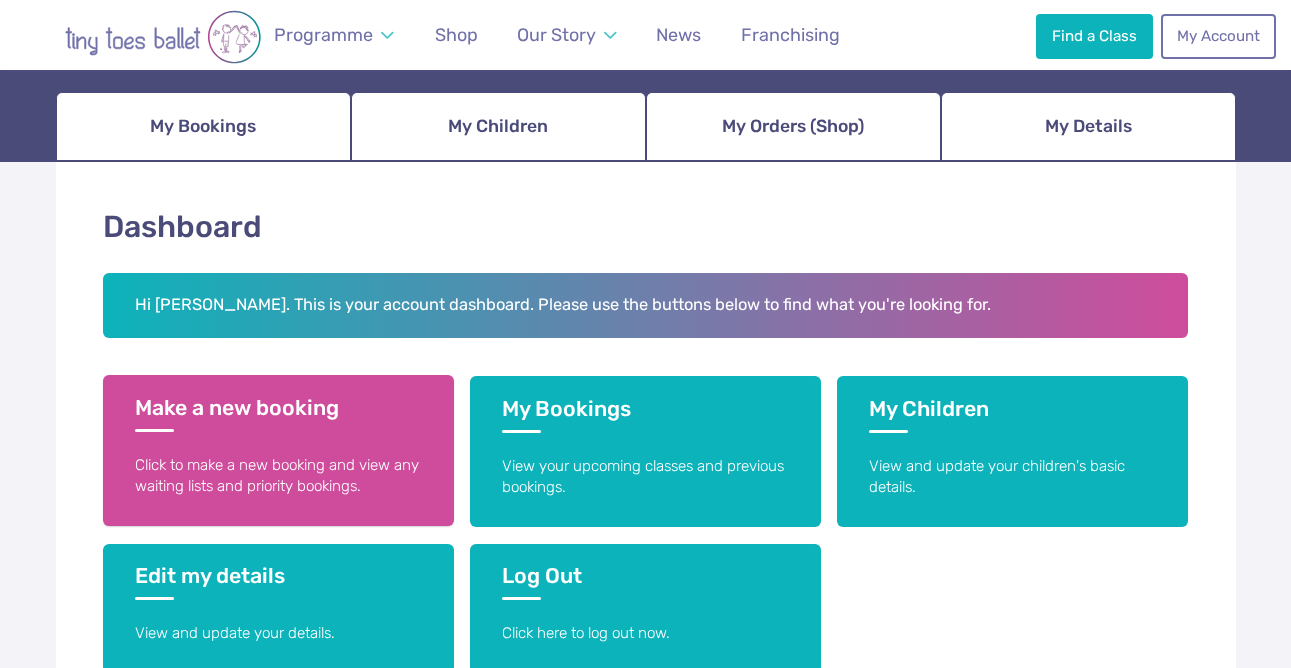 click on "Make a new booking" at bounding box center (278, 413) 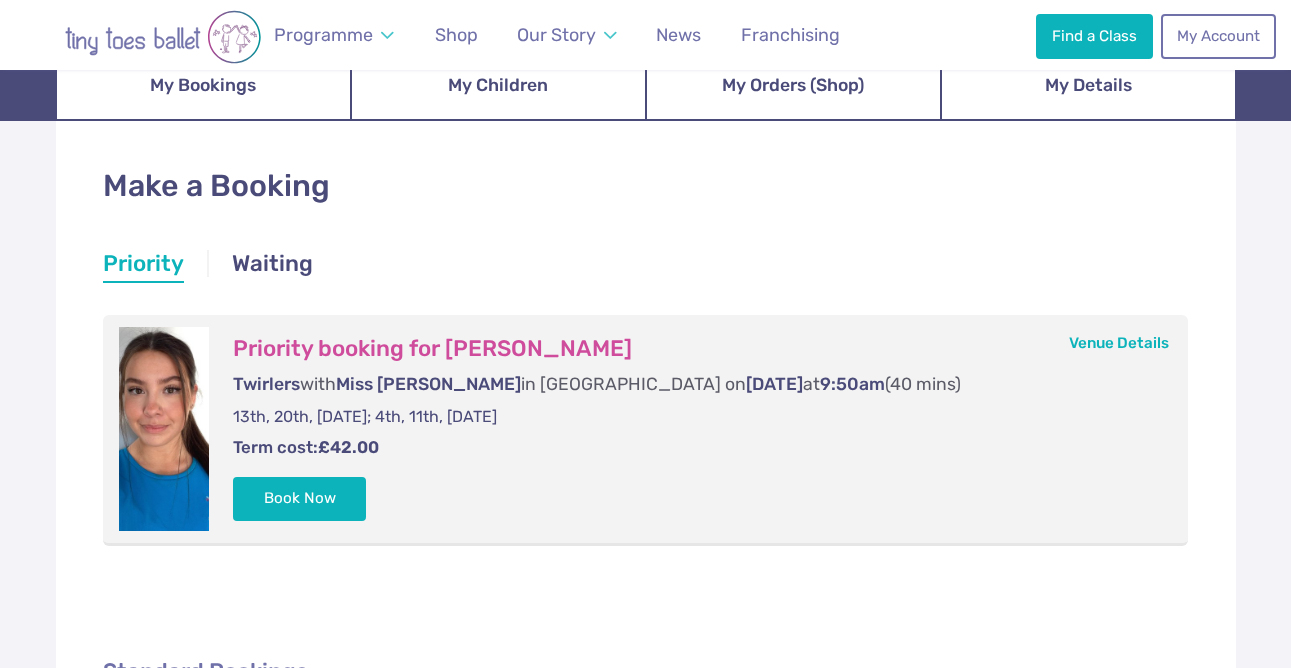 scroll, scrollTop: 277, scrollLeft: 0, axis: vertical 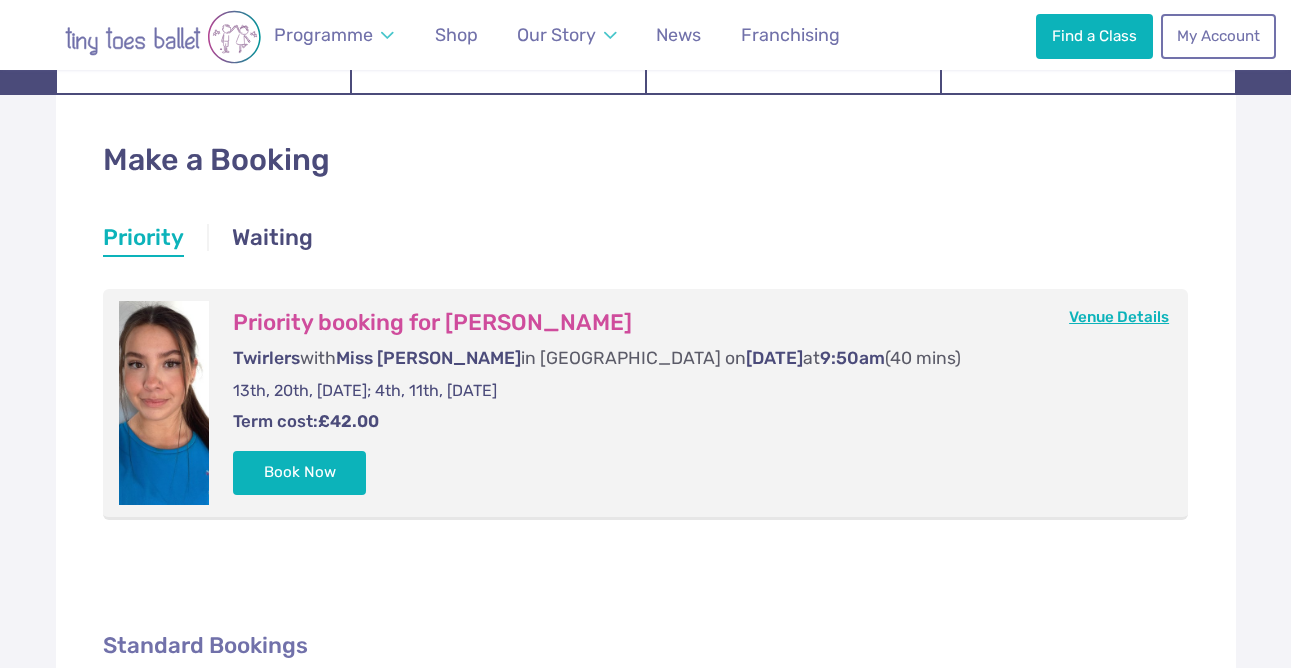 click on "Venue Details" at bounding box center [1119, 317] 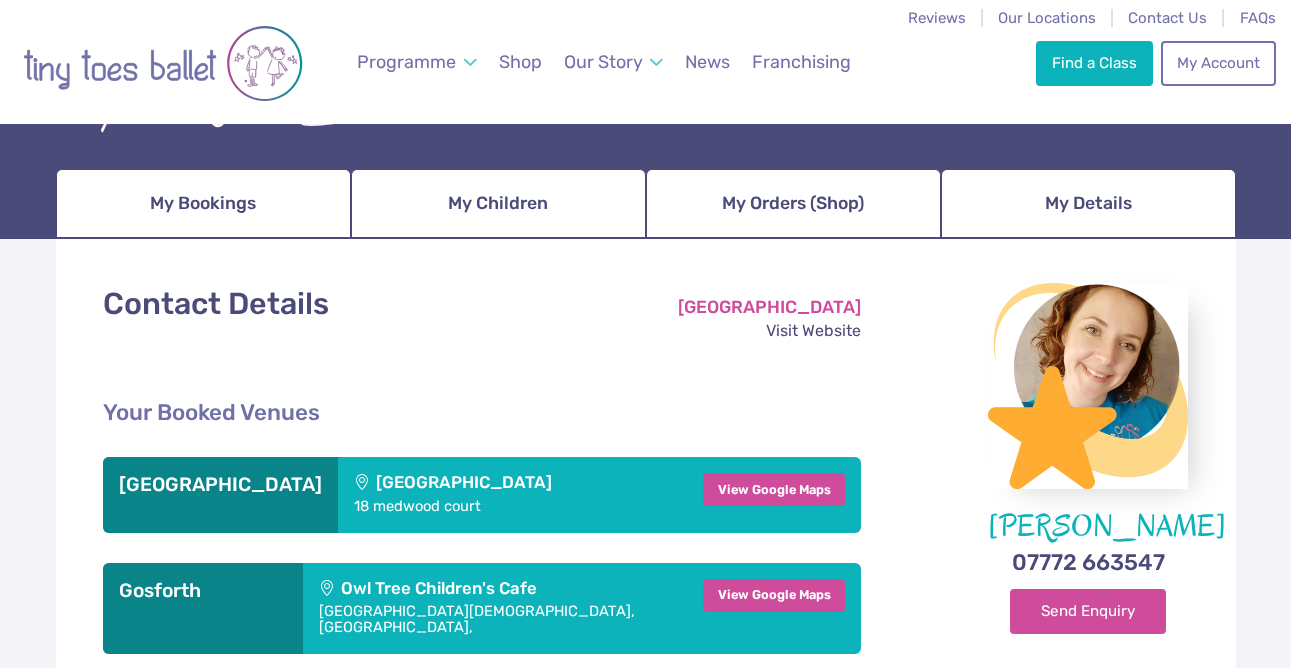scroll, scrollTop: 0, scrollLeft: 0, axis: both 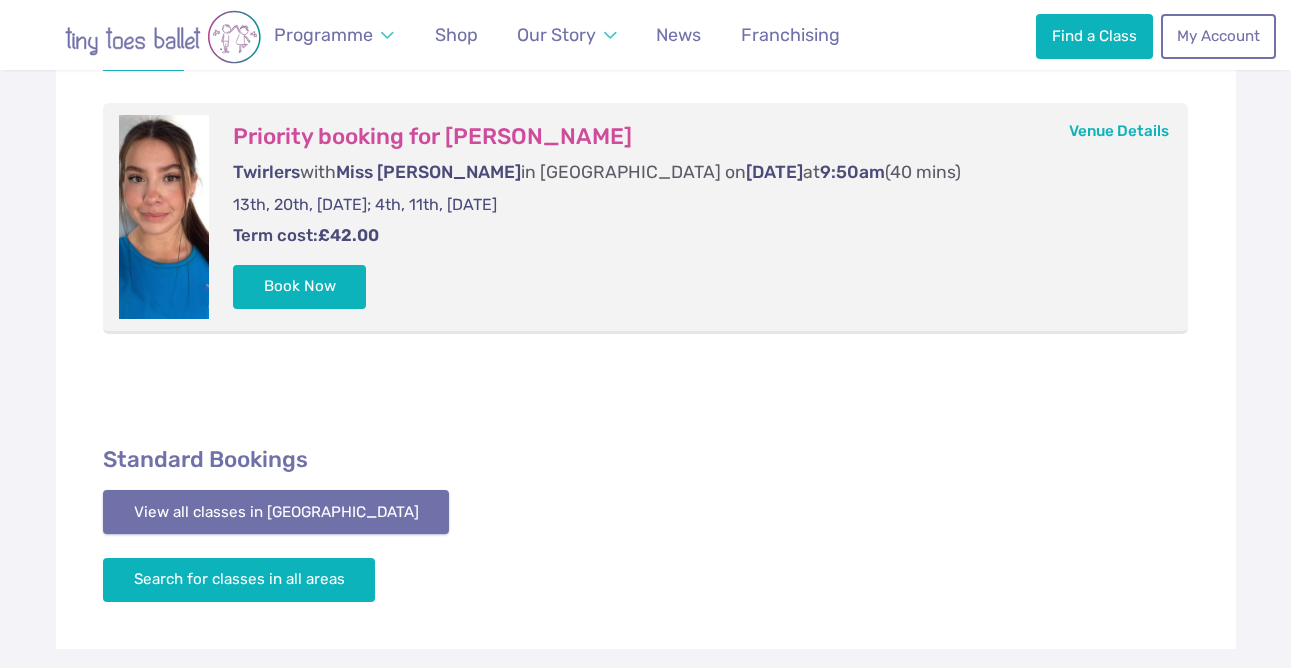 click on "View all classes in [GEOGRAPHIC_DATA]" at bounding box center [276, 512] 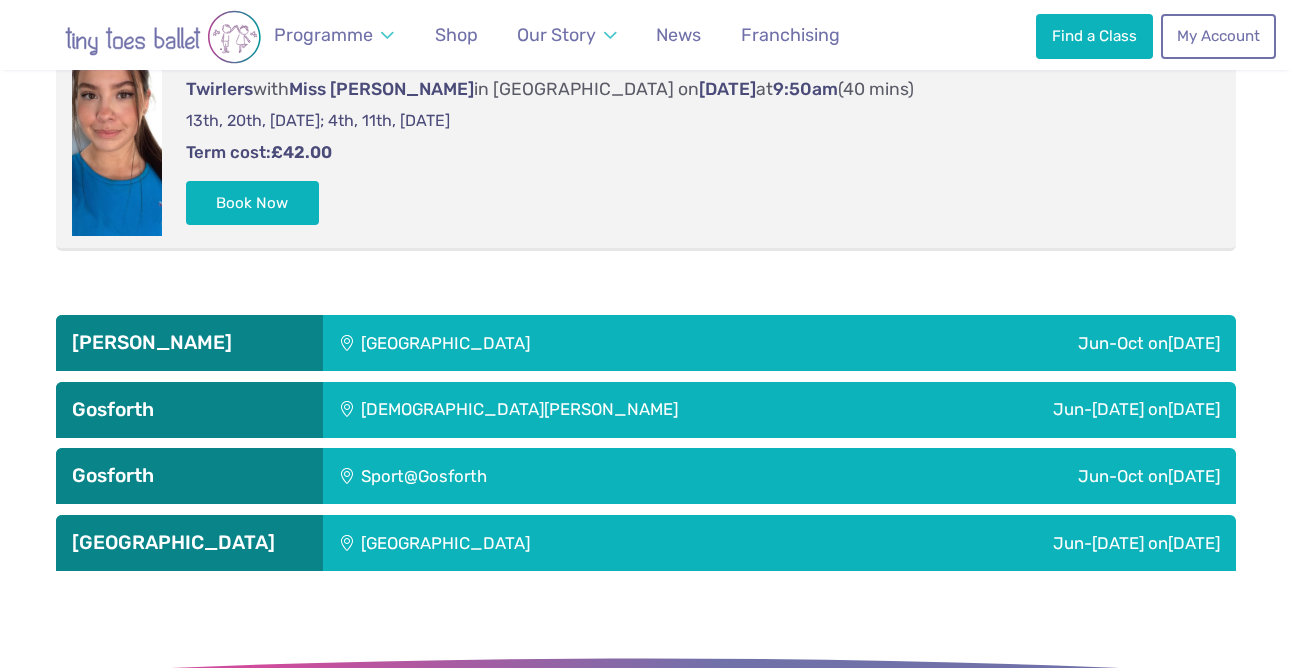 scroll, scrollTop: 2929, scrollLeft: 0, axis: vertical 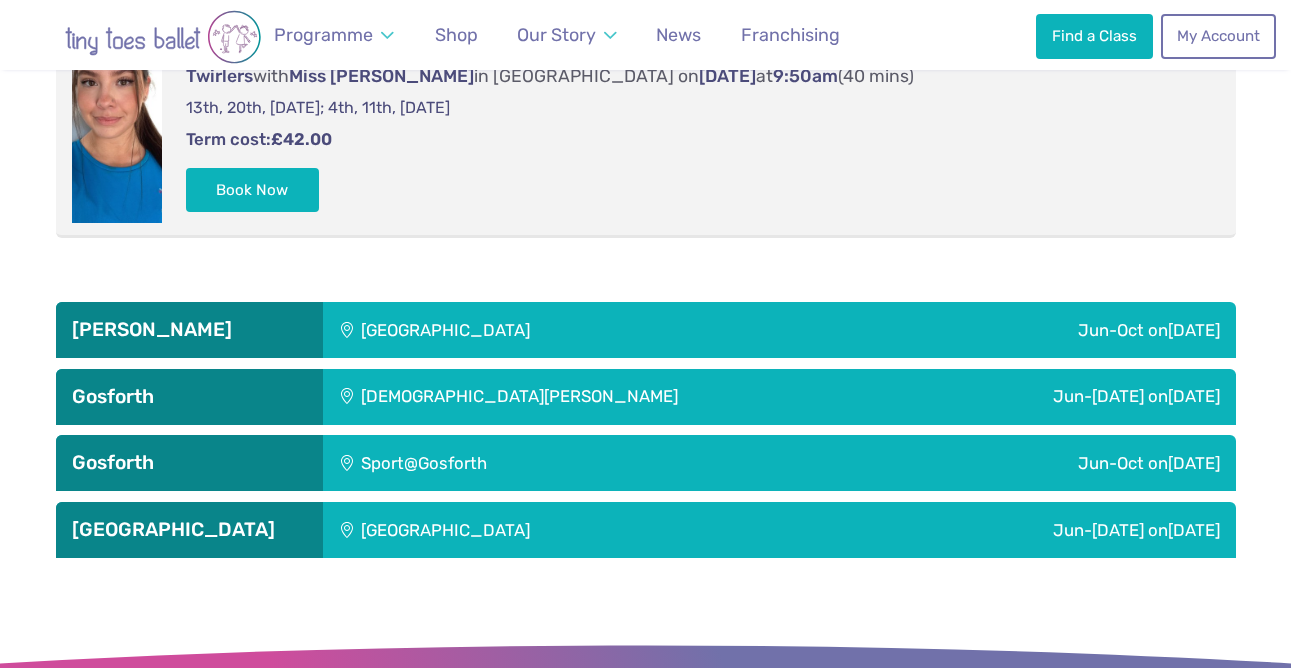 click on "Sport@Gosforth" at bounding box center [555, 463] 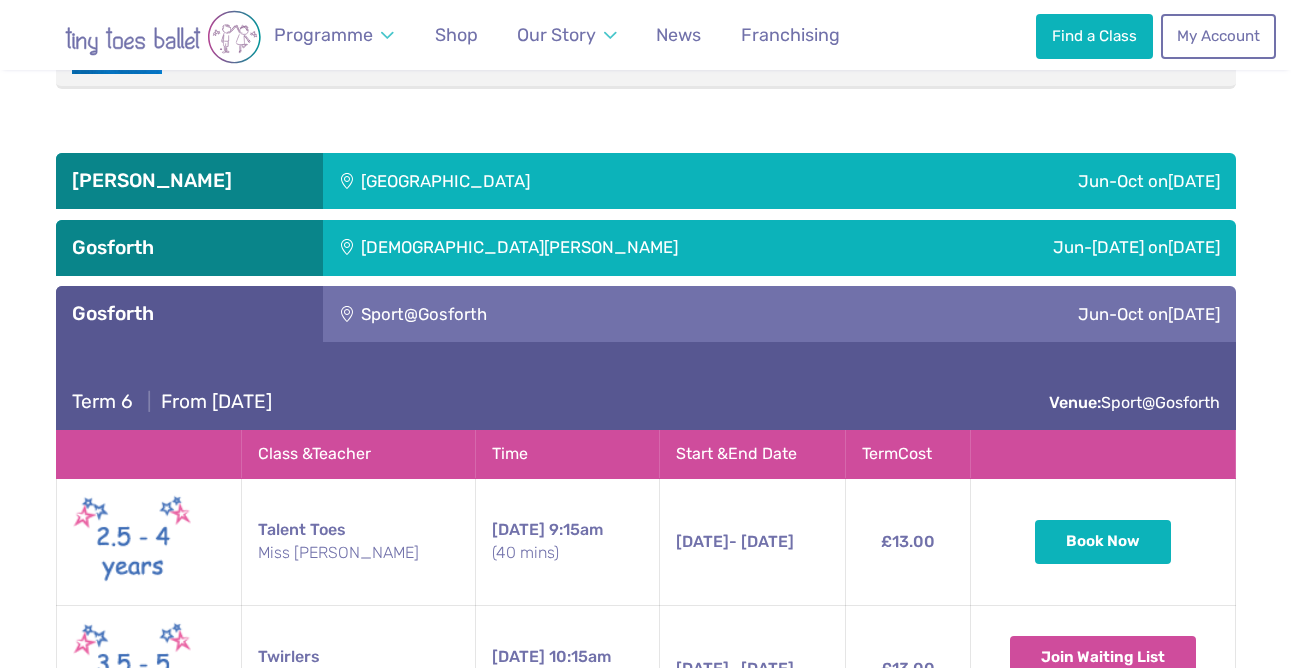 scroll, scrollTop: 3062, scrollLeft: 0, axis: vertical 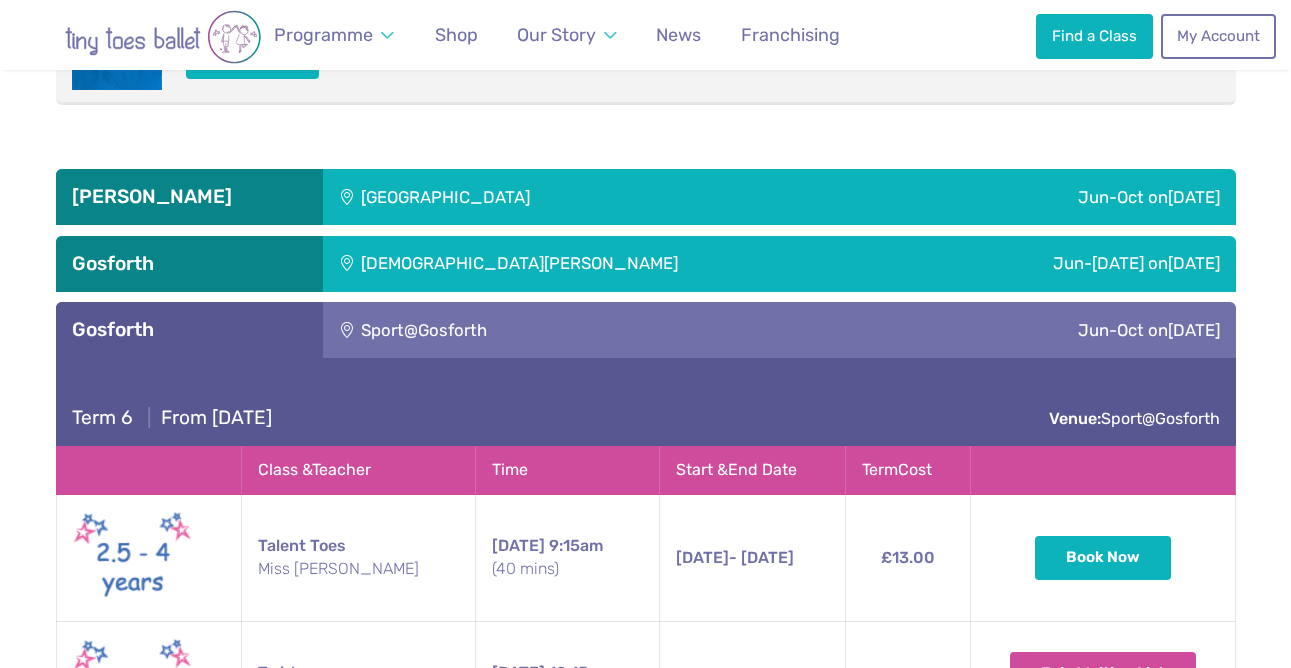 click on "St Hughs Church" at bounding box center (620, 264) 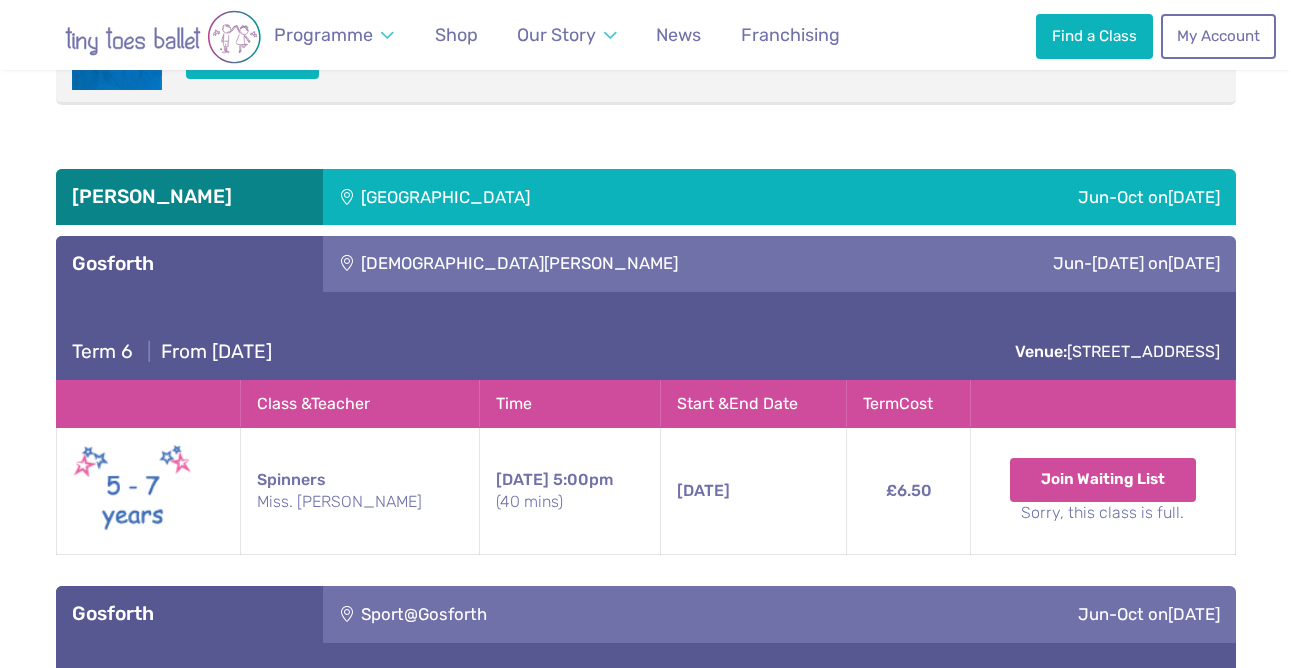 click on "Rising sun countryside centre" at bounding box center [579, 197] 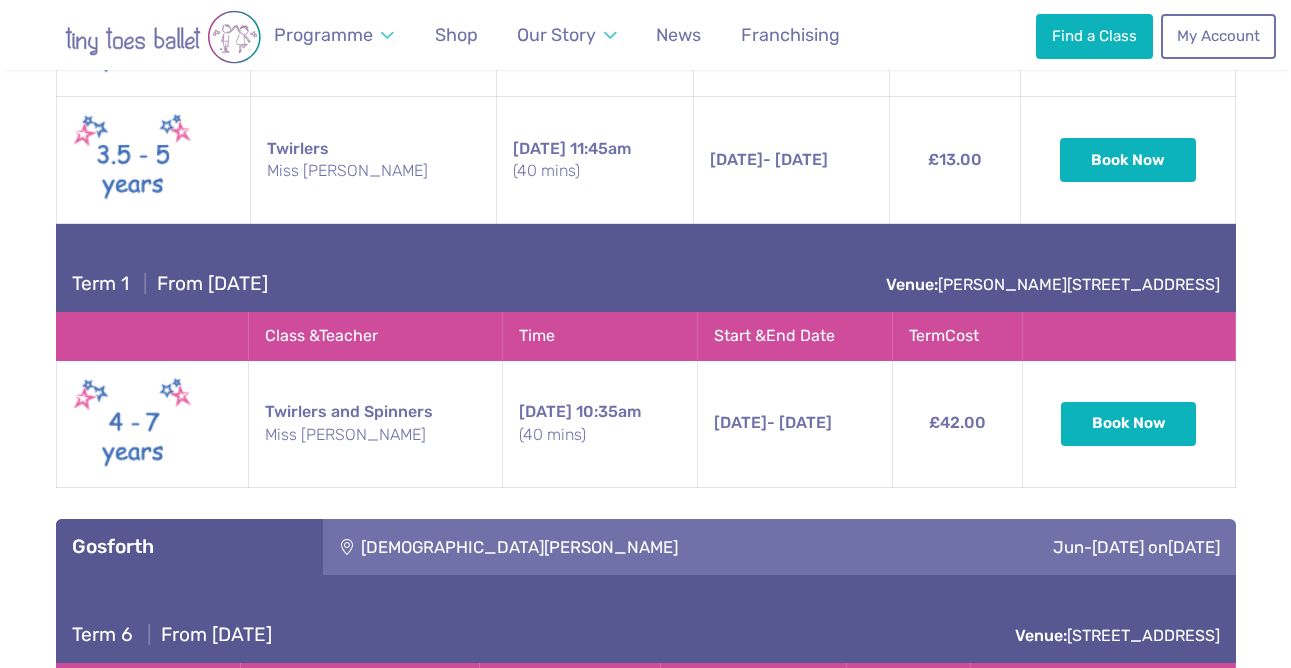 scroll, scrollTop: 3507, scrollLeft: 0, axis: vertical 